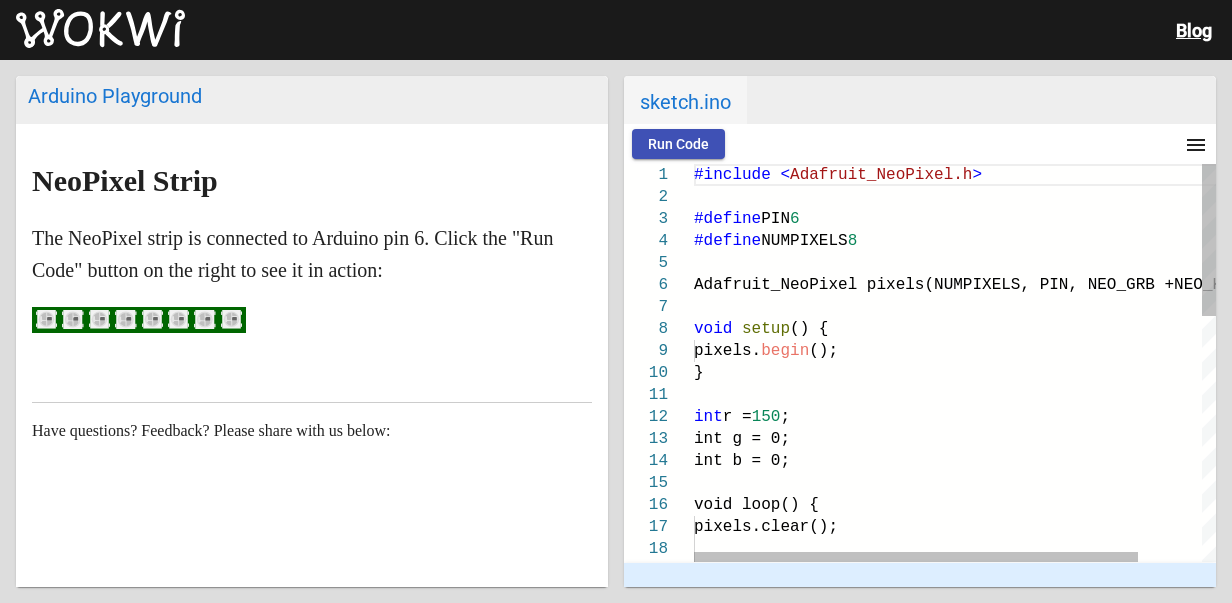 scroll, scrollTop: 0, scrollLeft: 0, axis: both 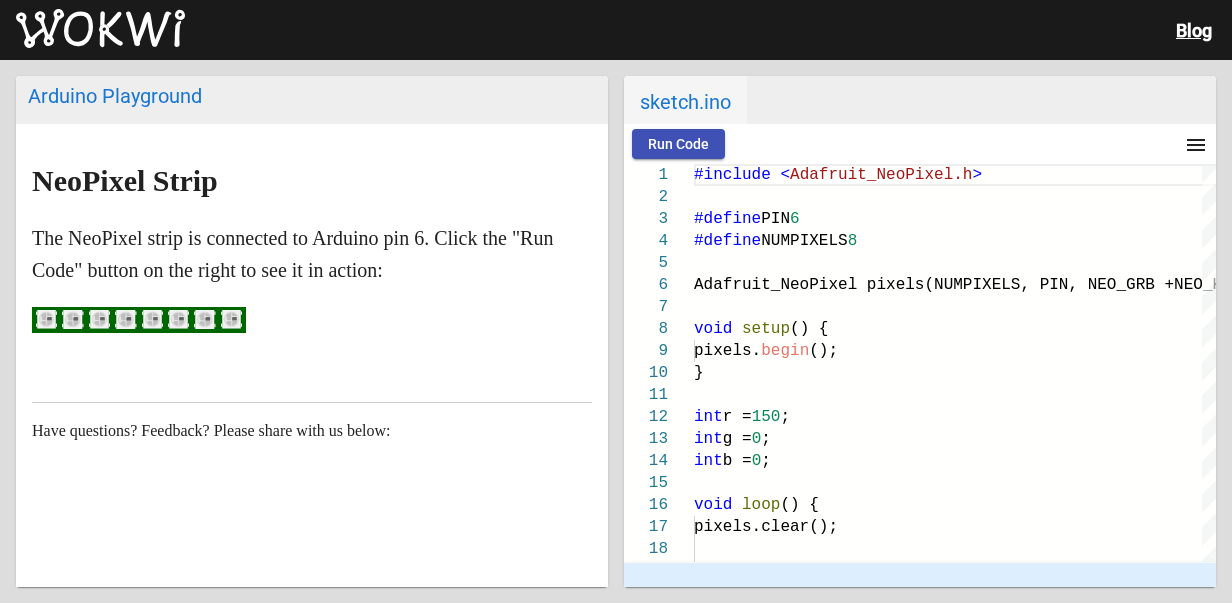 click 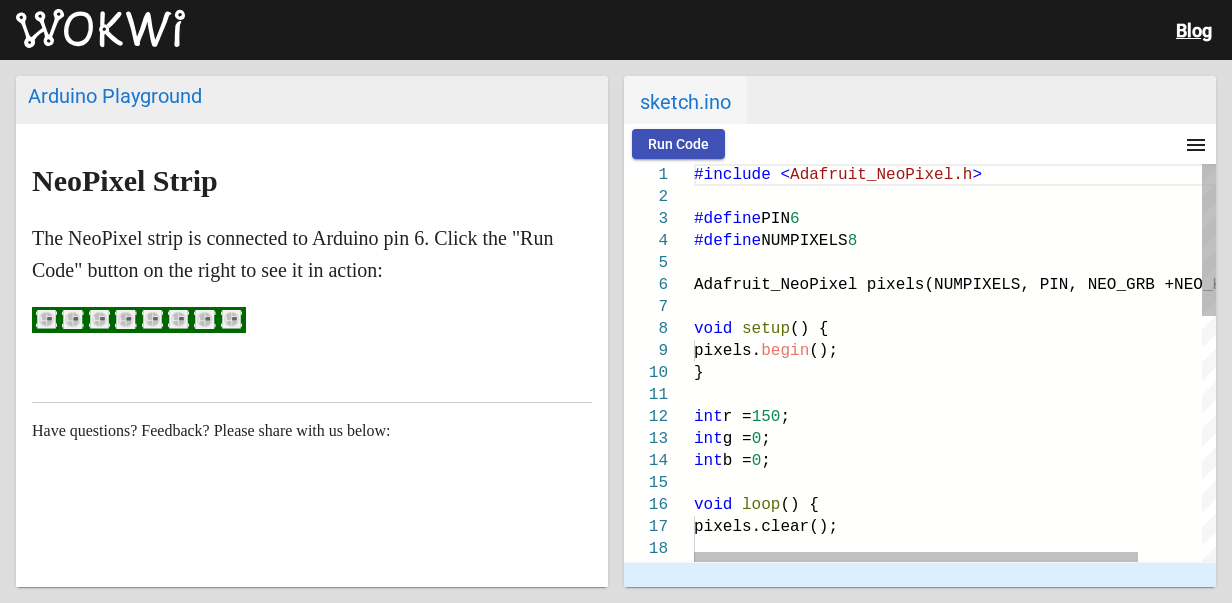 scroll, scrollTop: 0, scrollLeft: 0, axis: both 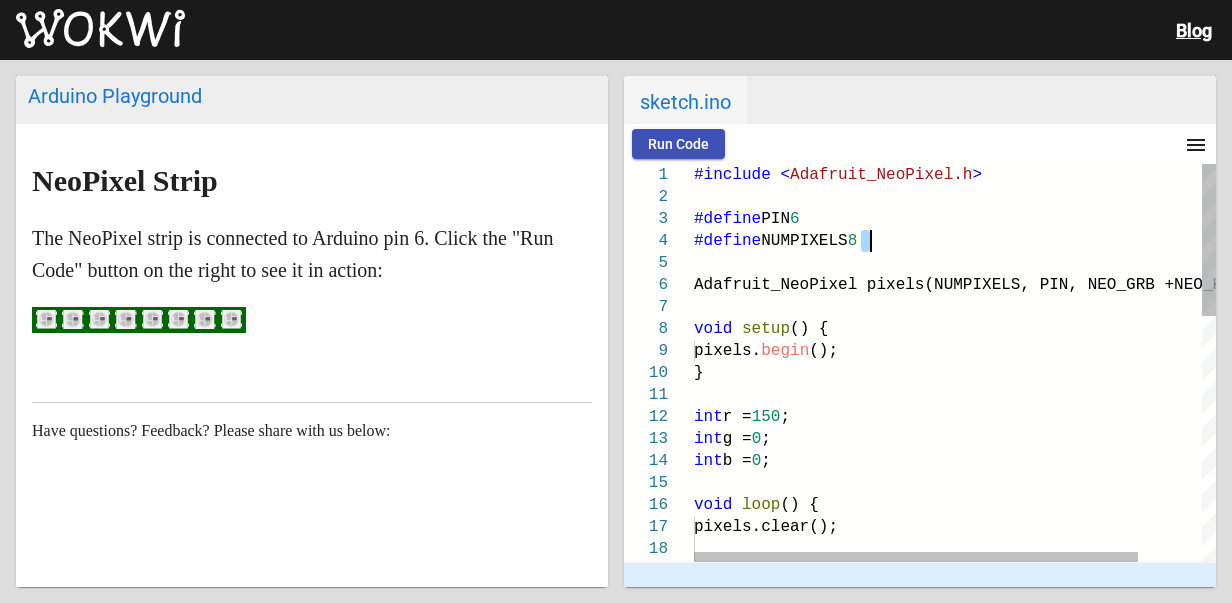 click on "8" 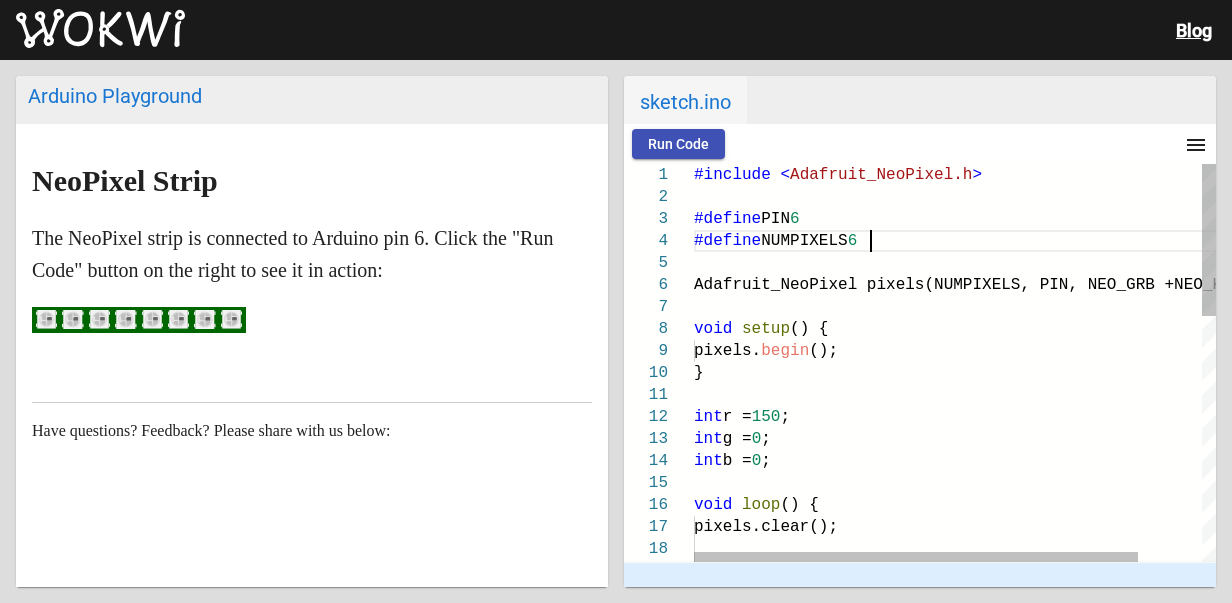 scroll, scrollTop: 68, scrollLeft: 174, axis: both 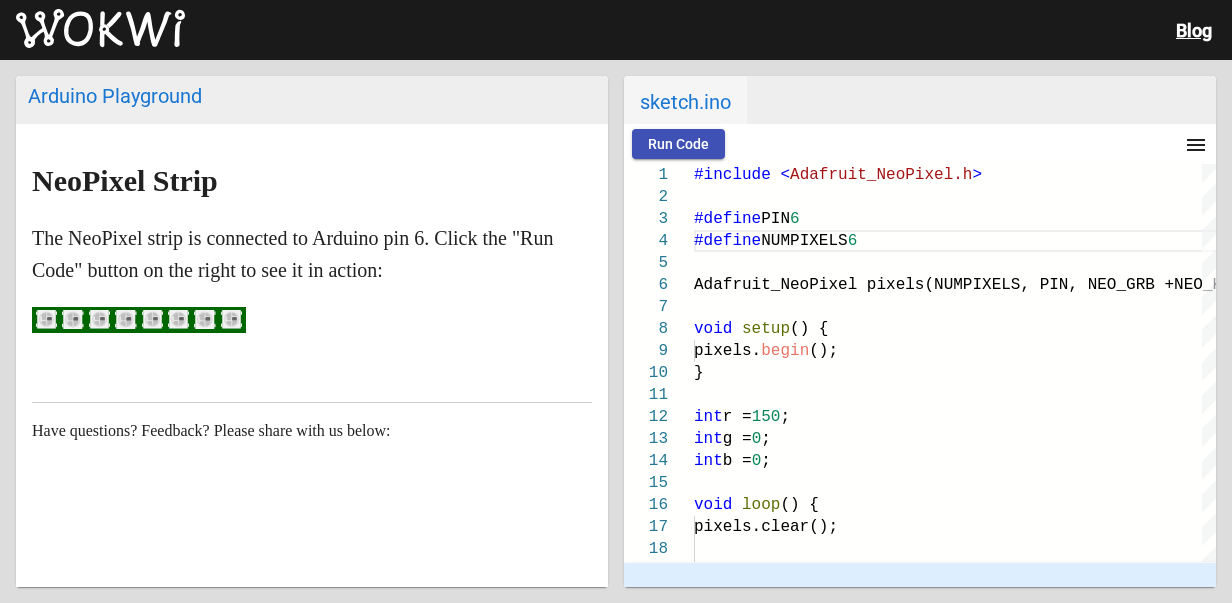 click on "Run Code" 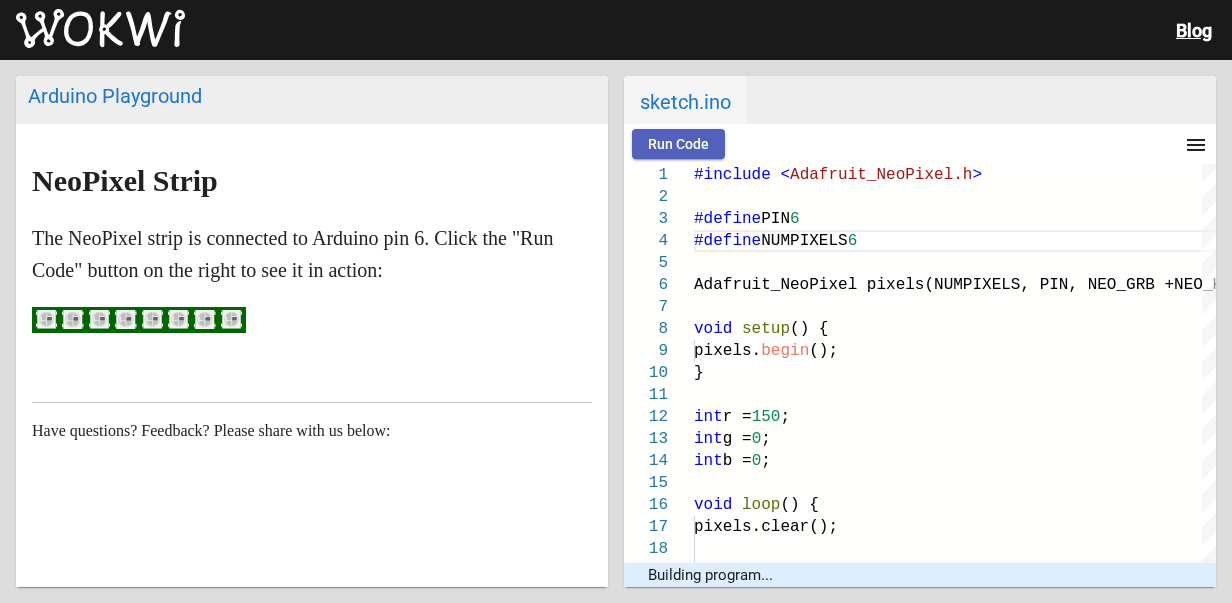 click on "Run Code" 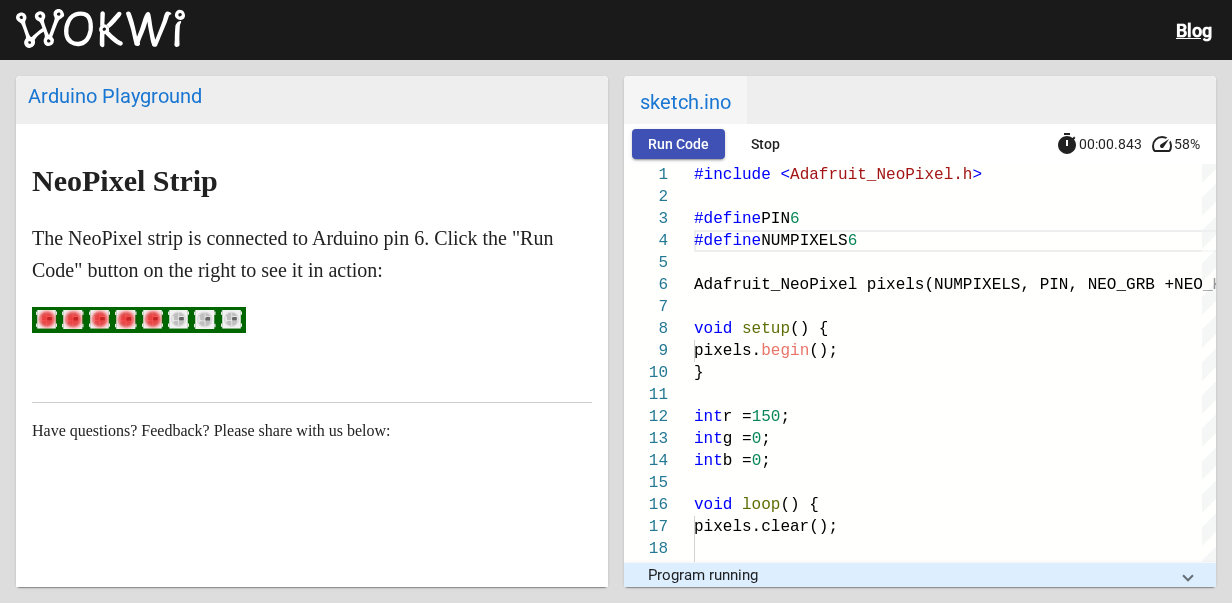 click on "Stop" 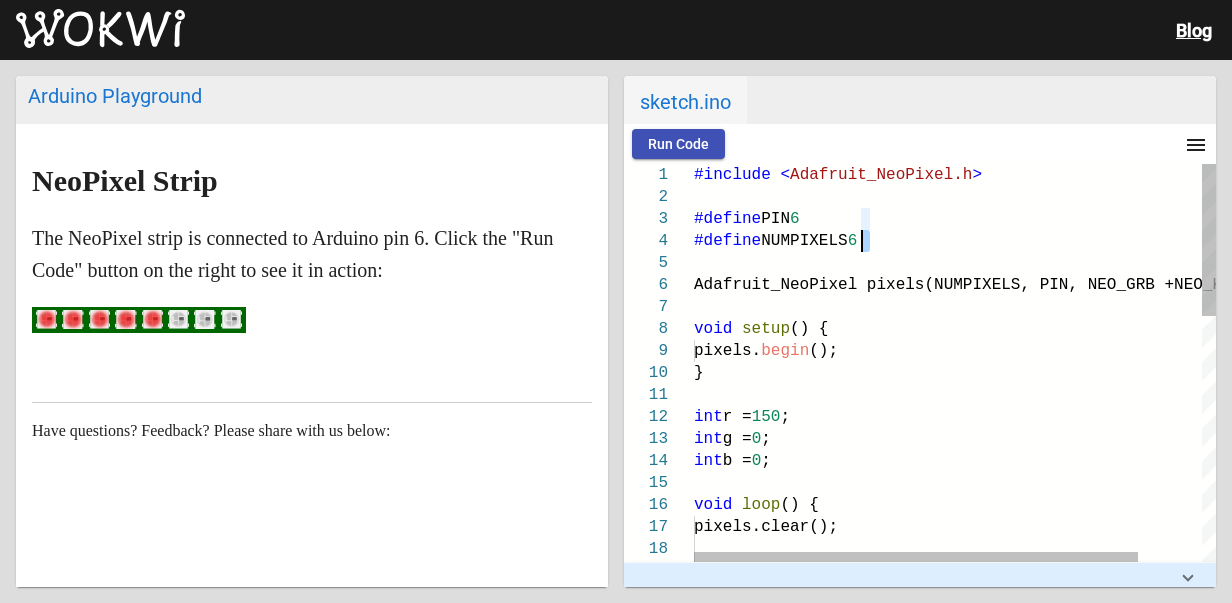 drag, startPoint x: 878, startPoint y: 244, endPoint x: 862, endPoint y: 246, distance: 16.124516 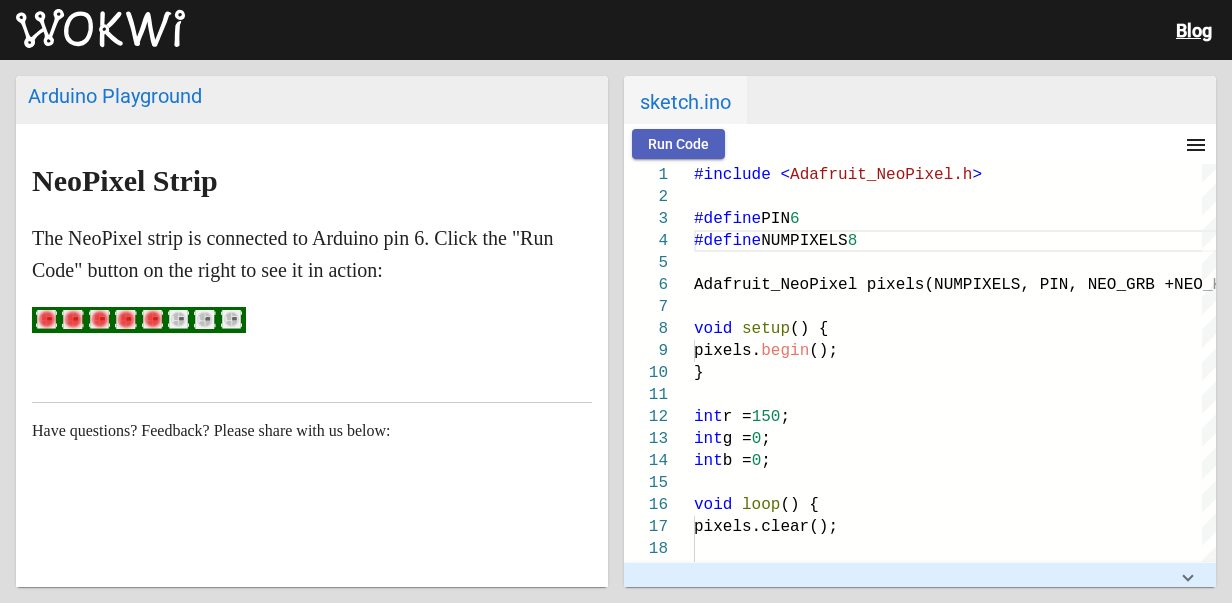 click on "Run Code" 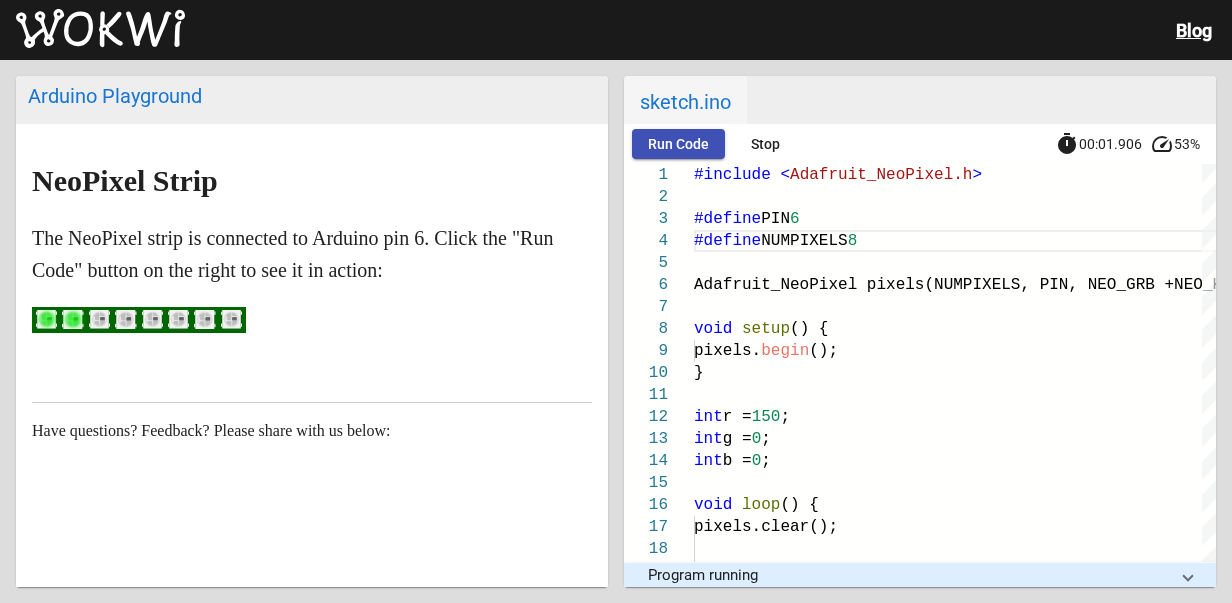click on "Stop" 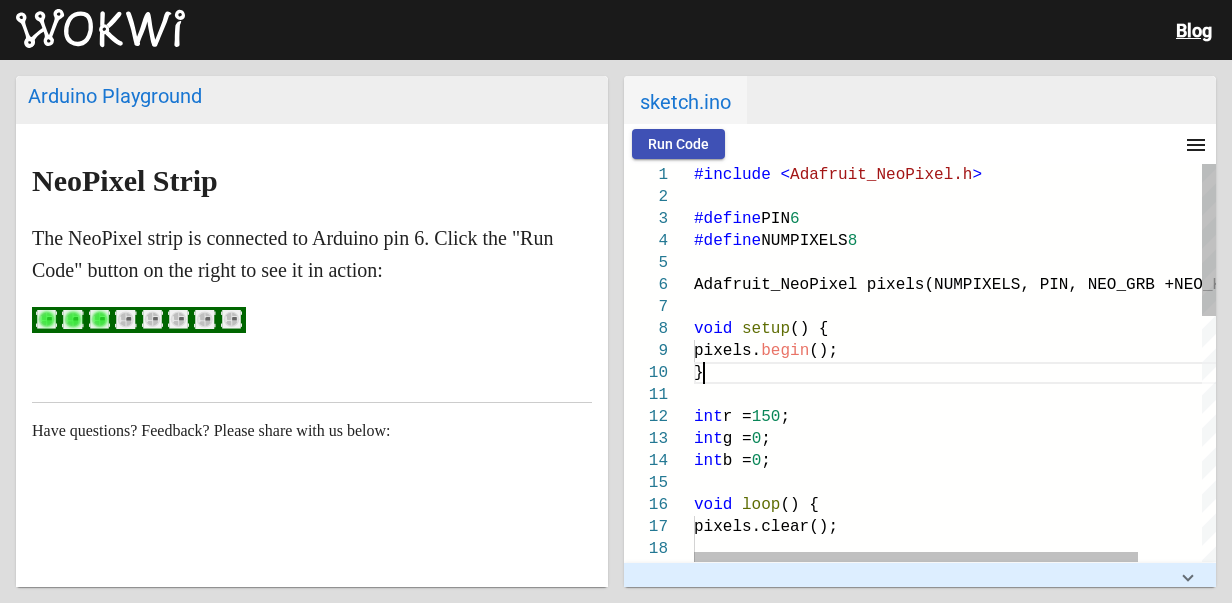 click on "}" 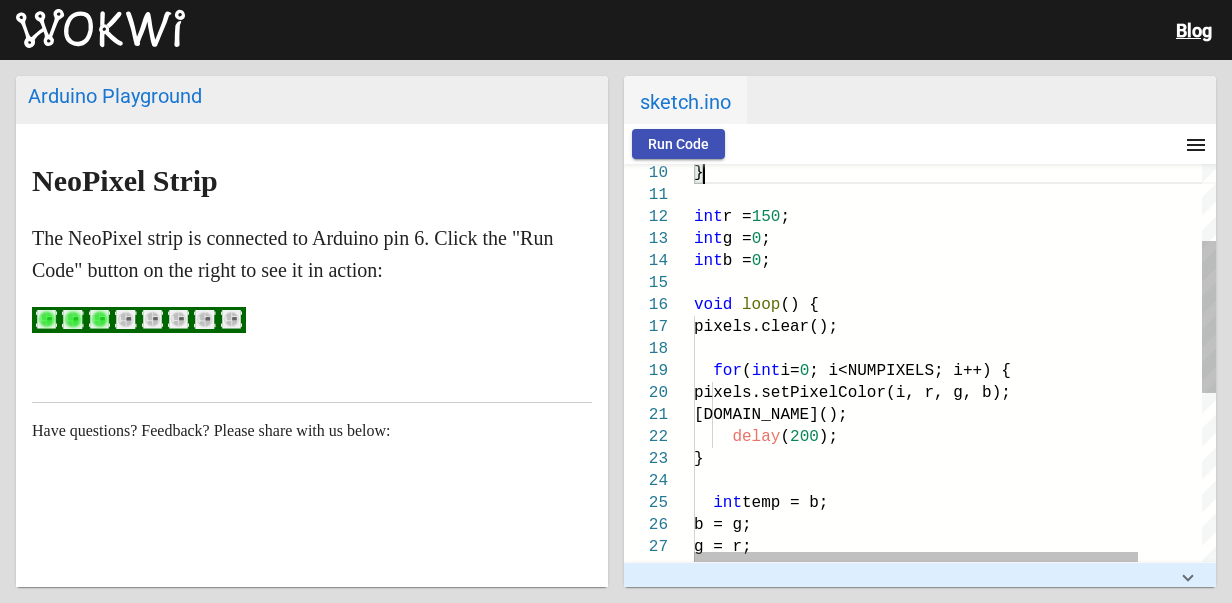 click 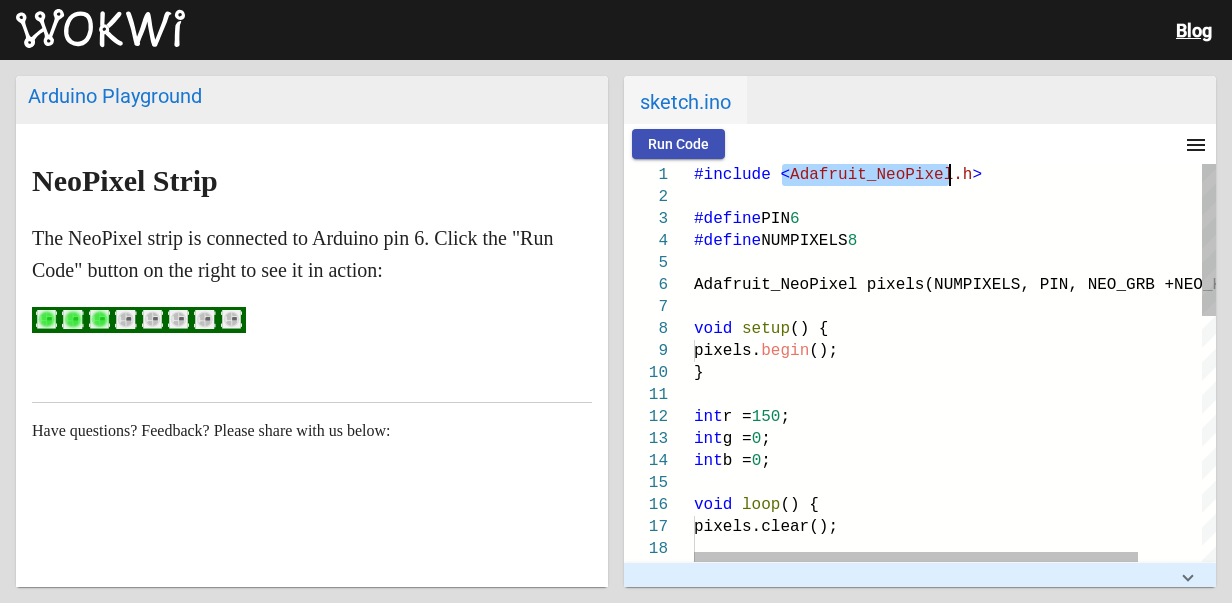 drag, startPoint x: 783, startPoint y: 176, endPoint x: 949, endPoint y: 177, distance: 166.003 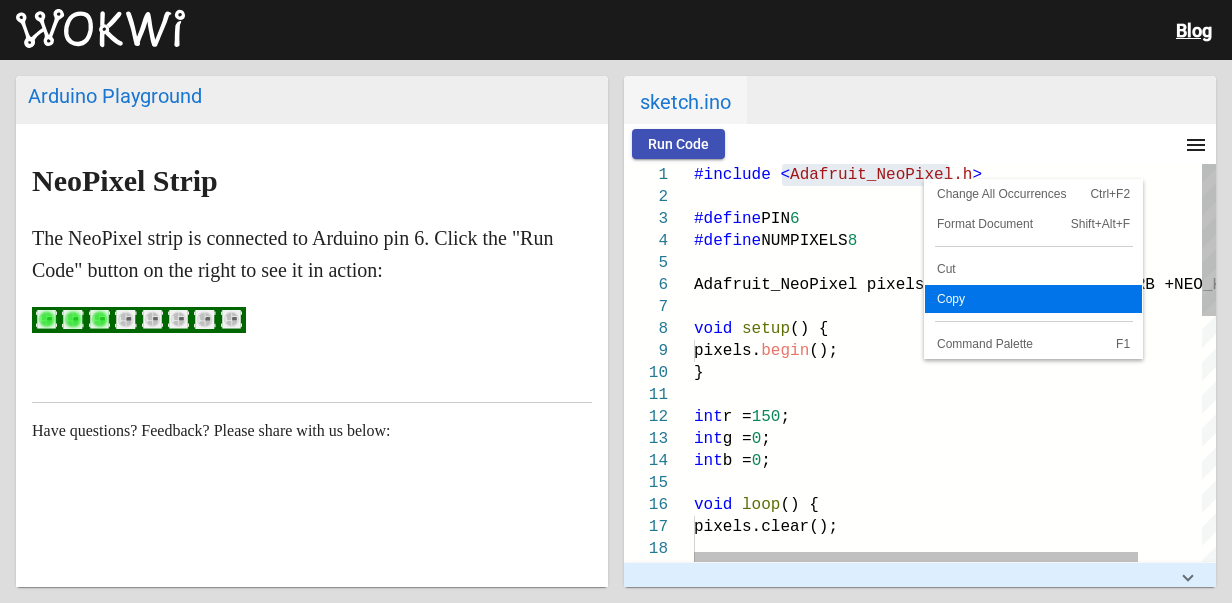 click on "Copy" 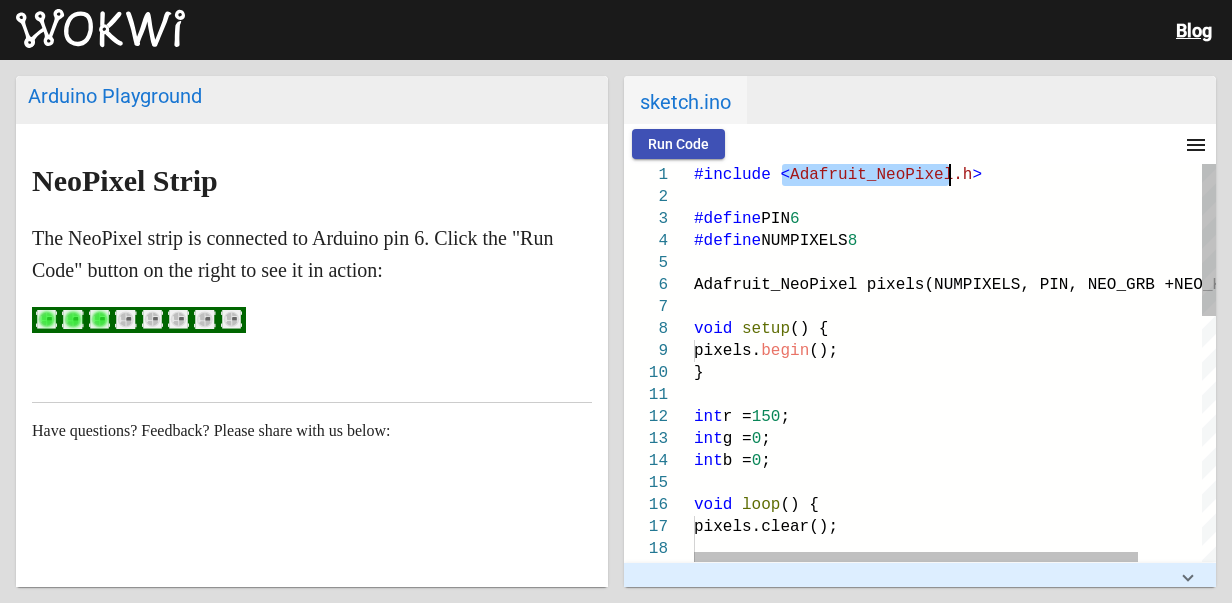 type on "int r = 150;
int g = 0;
int b = 0;
void loop() {
pixels.clear();
for(int i=0; i<NUMPIXELS; i++) {
pixels.setPixelColor(i, r, g, b);" 